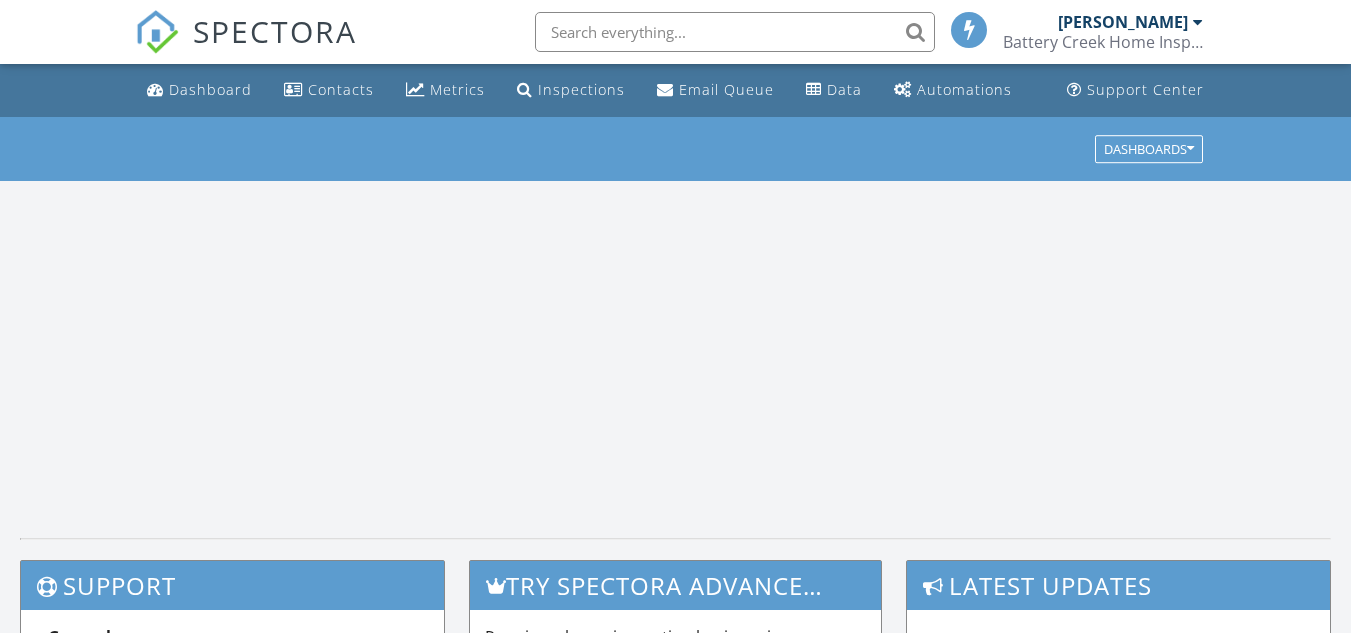 scroll, scrollTop: 0, scrollLeft: 0, axis: both 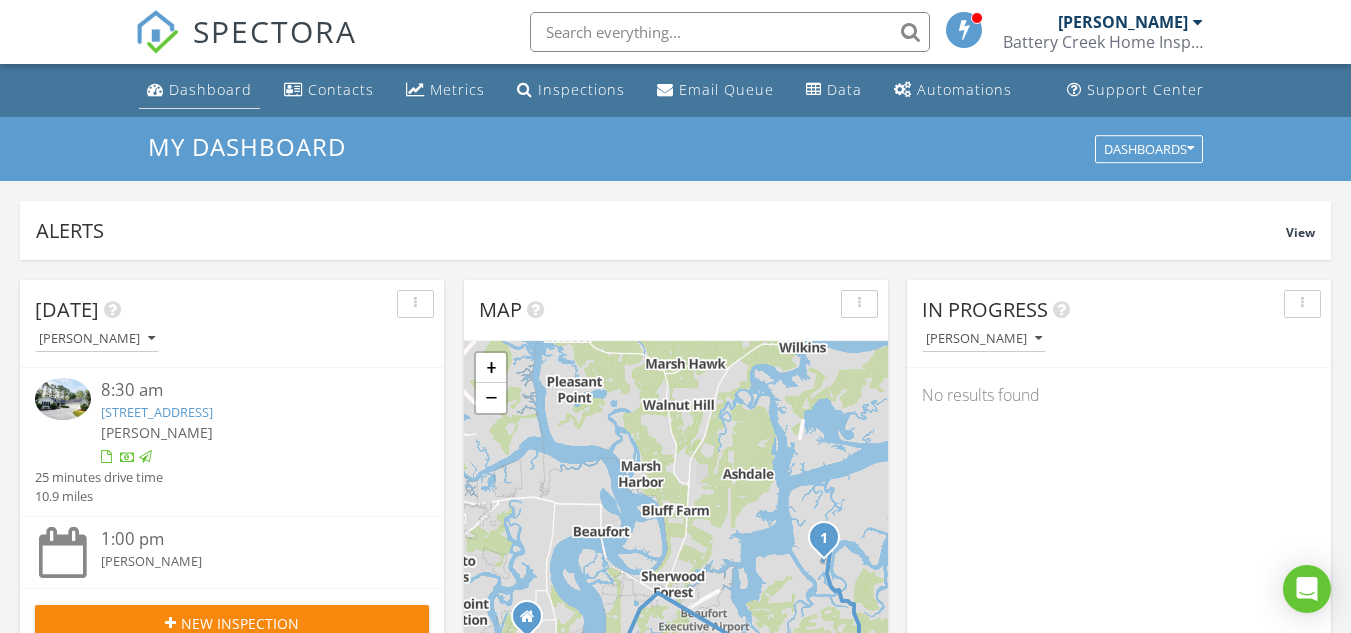 click on "Dashboard" at bounding box center (210, 89) 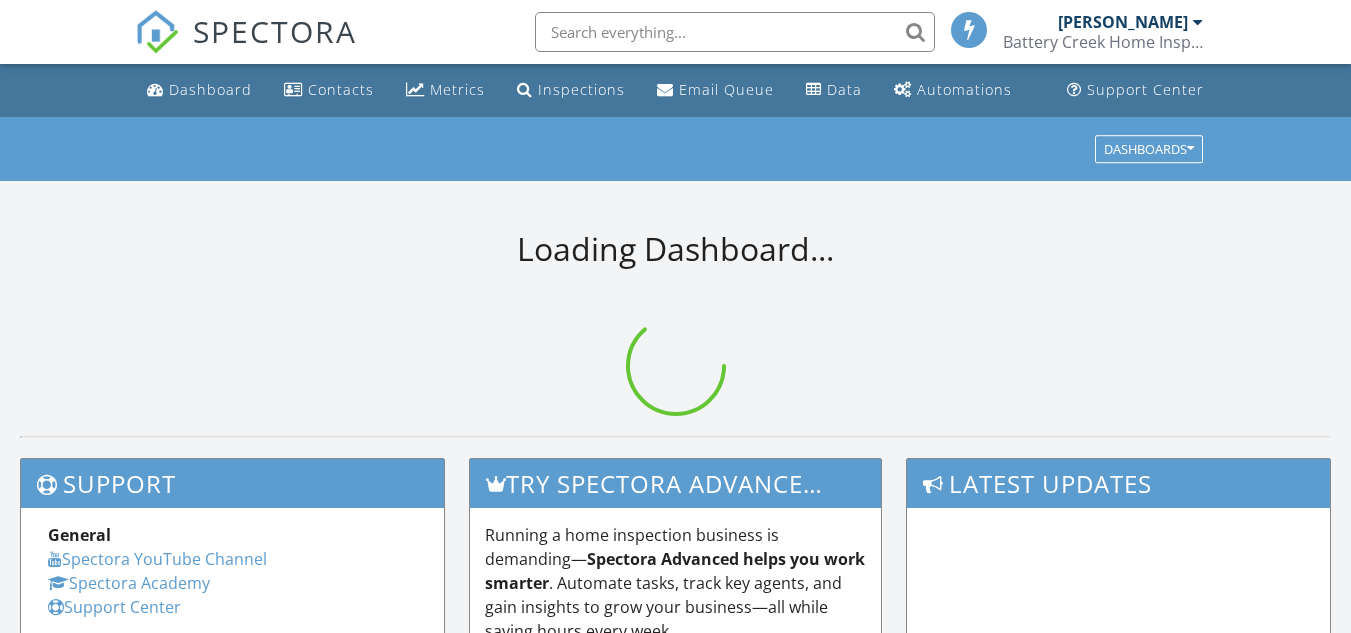 scroll, scrollTop: 0, scrollLeft: 0, axis: both 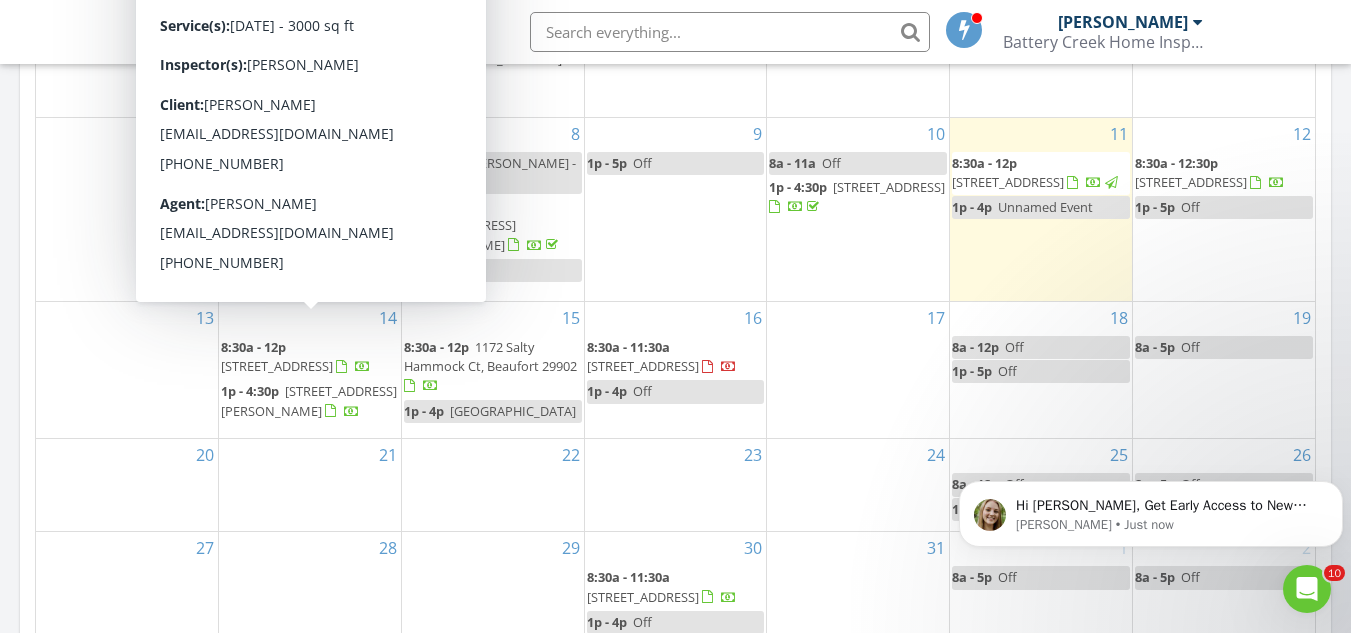 click on "112 Baneberry Ln, Beaufort 29907" at bounding box center [277, 366] 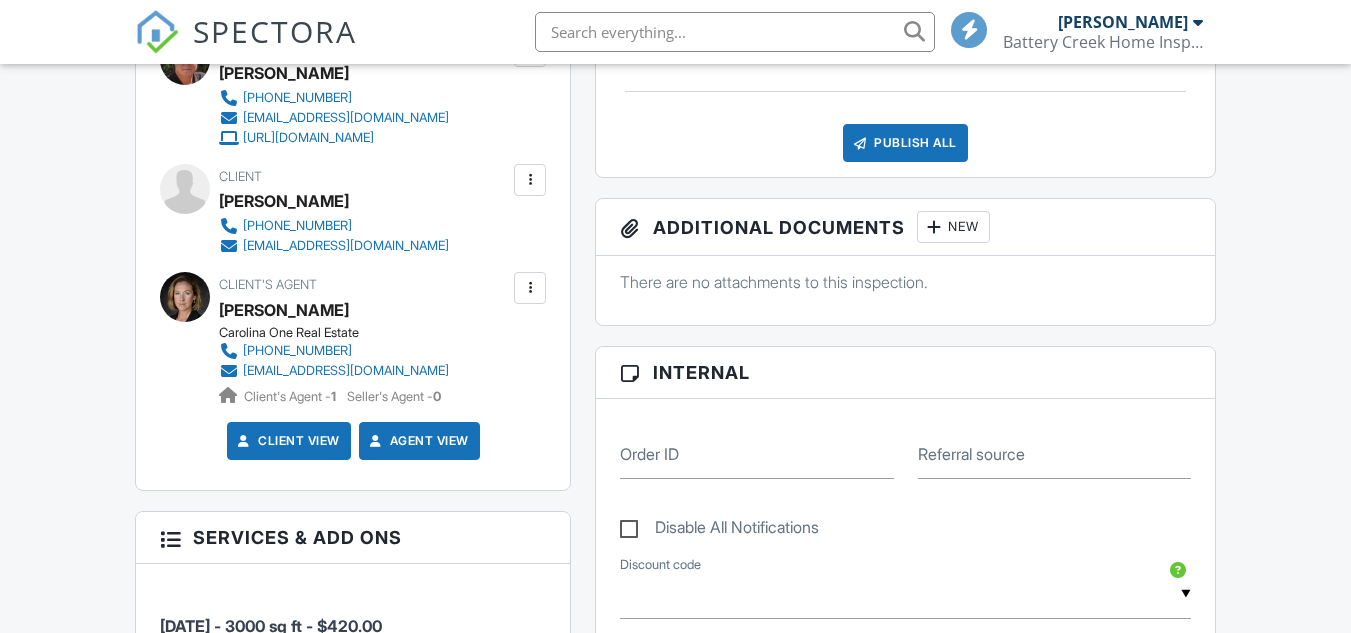 scroll, scrollTop: 0, scrollLeft: 0, axis: both 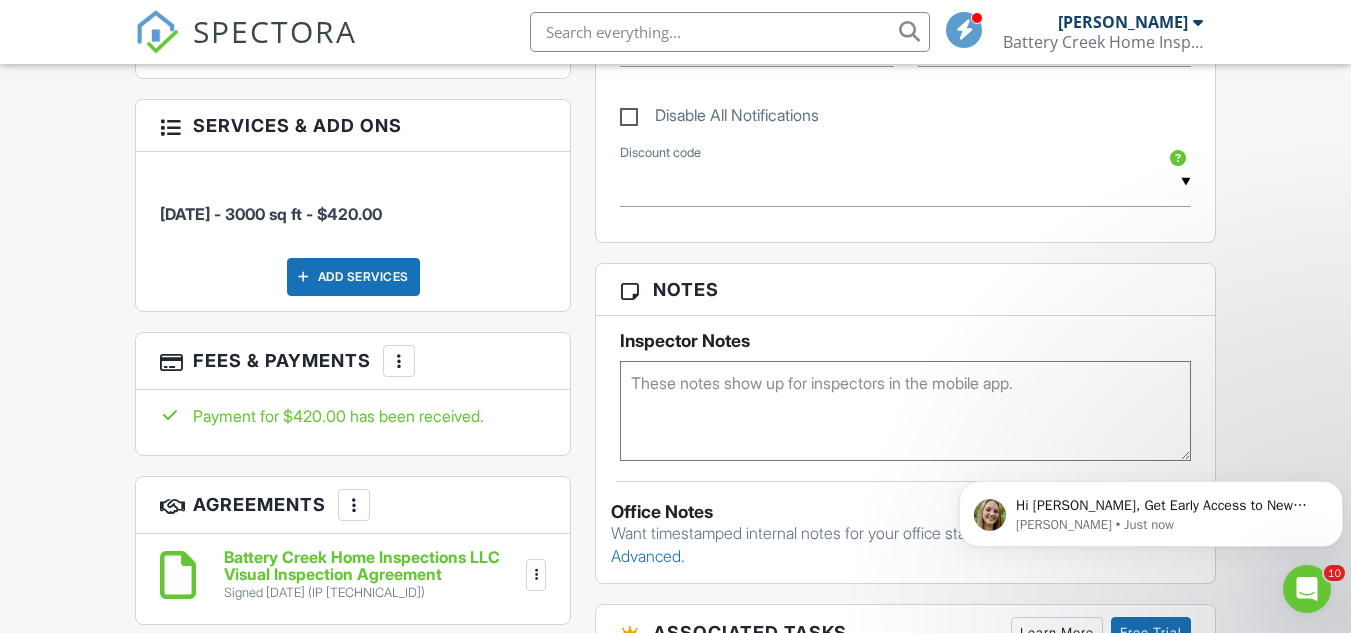 click at bounding box center [905, 411] 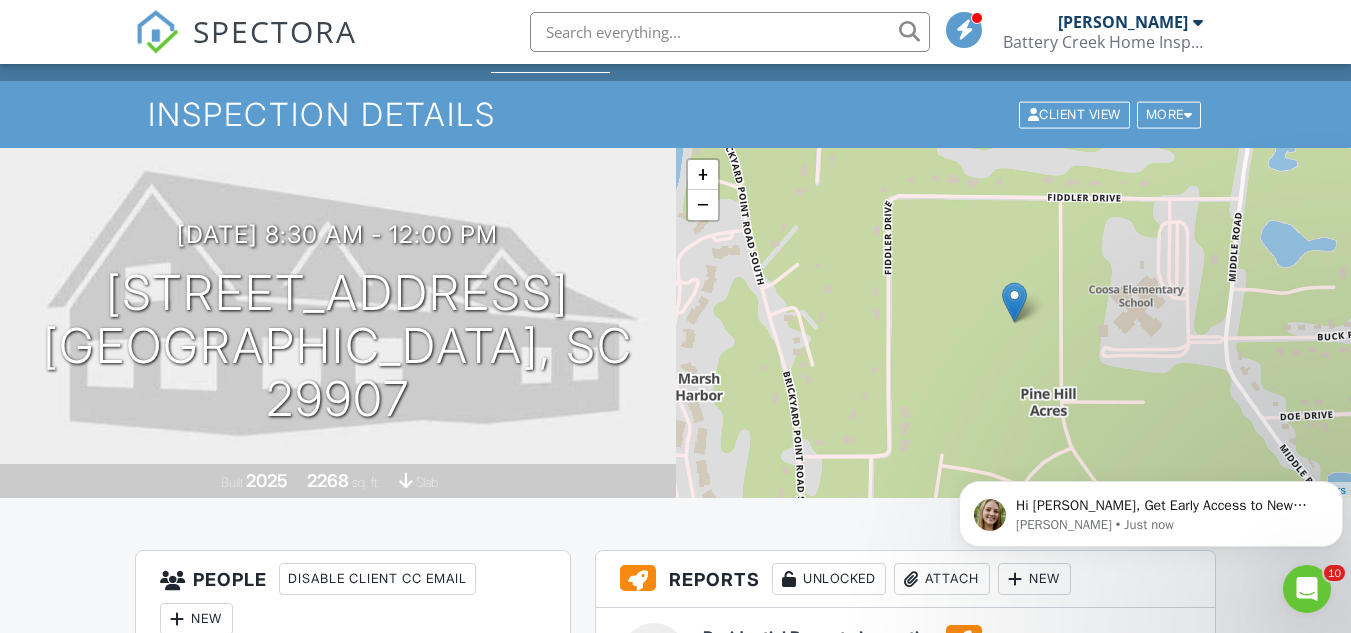 scroll, scrollTop: 0, scrollLeft: 0, axis: both 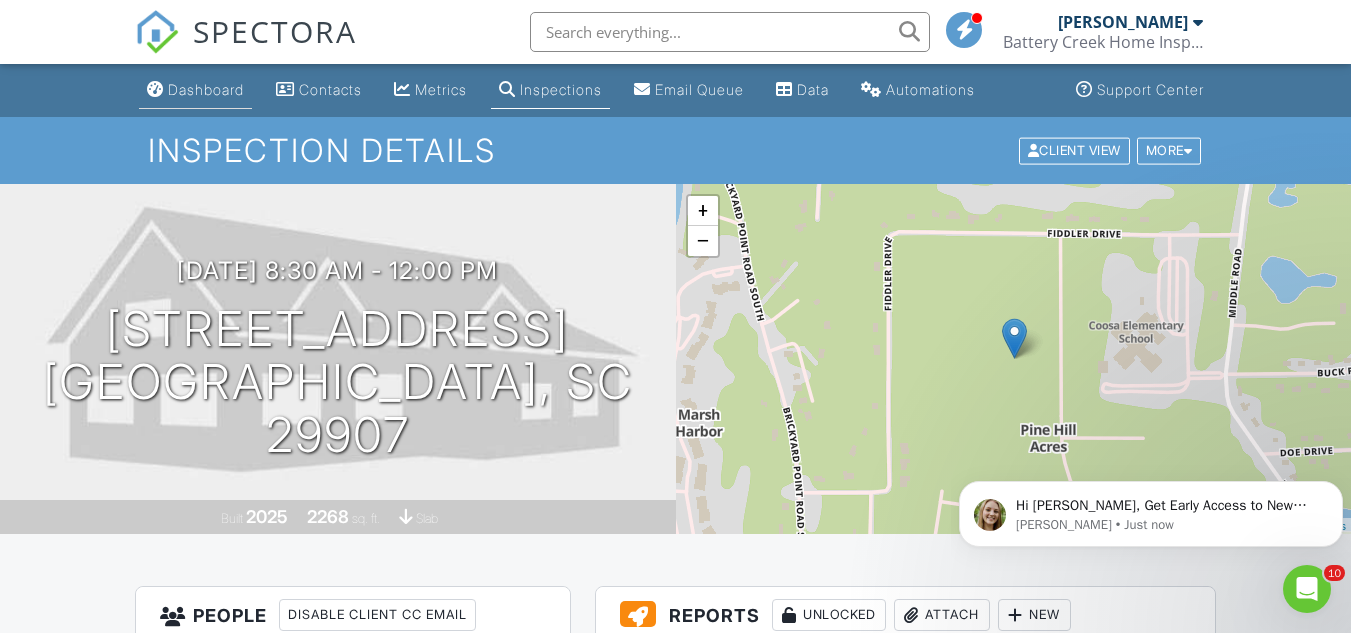 type on "Buyers agent Heather will be there at start." 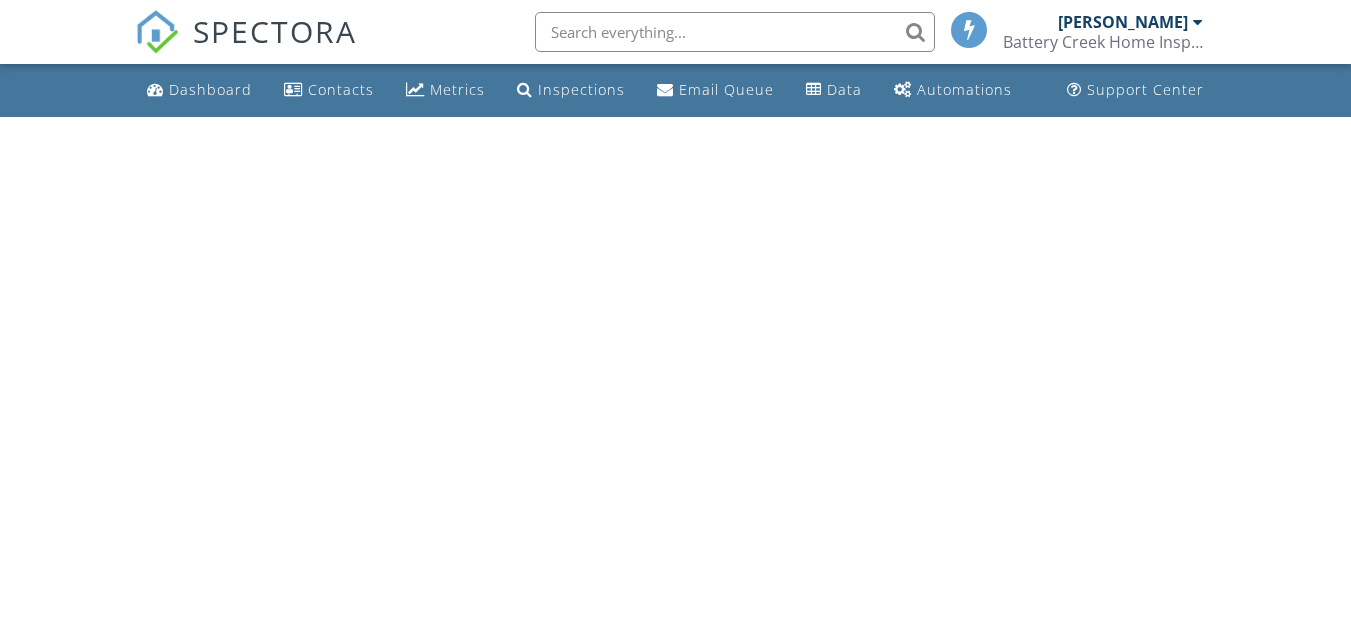 scroll, scrollTop: 0, scrollLeft: 0, axis: both 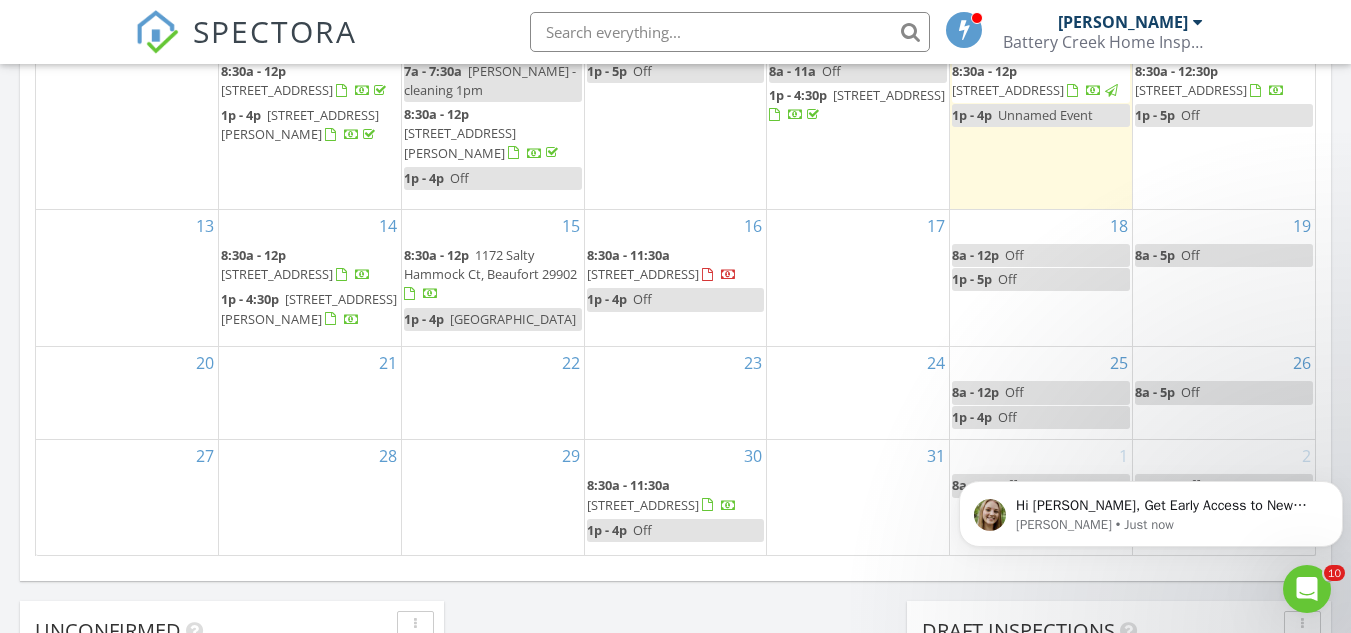 click on "221 Chicora Ln, Yemassee 29945" at bounding box center (309, 308) 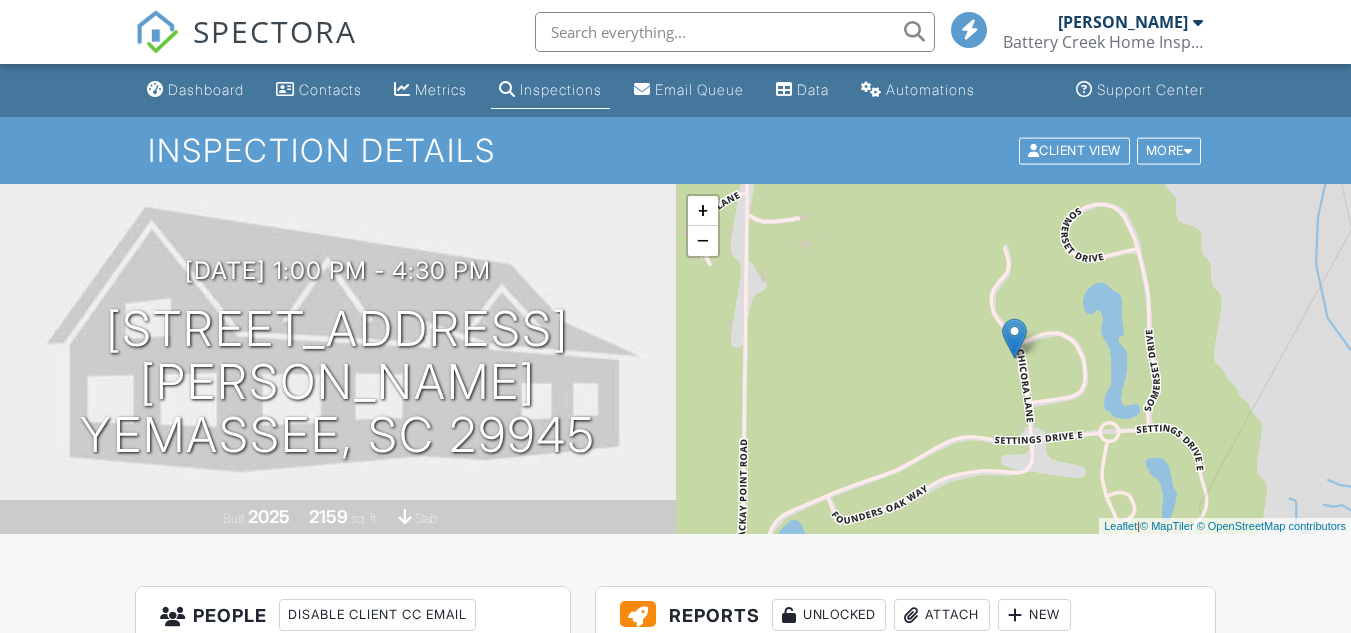 scroll, scrollTop: 0, scrollLeft: 0, axis: both 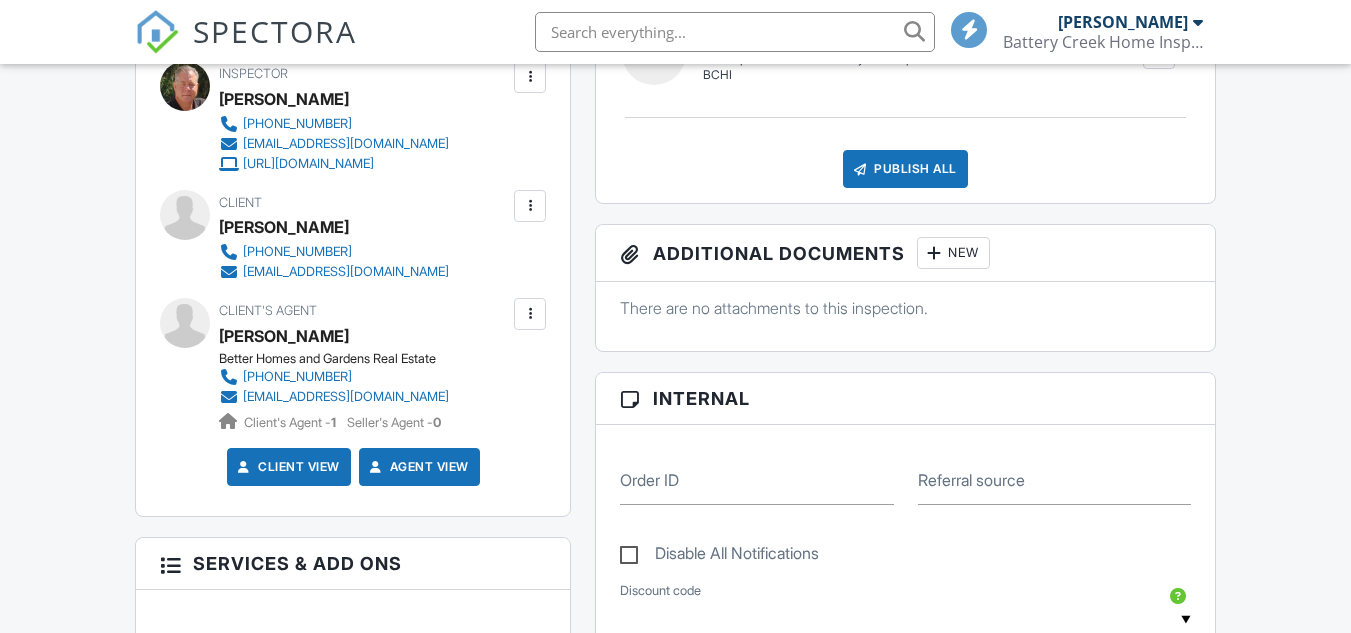 click on "SPECTORA
Steven Artner
Battery Creek Home Inspections, LLC
Role:
Inspector
Change Role
Dashboard
New Inspection
Inspections
Calendar
Template Editor
Contacts
Automations
Team
Metrics
Payments
Data Exports
Billing
Reporting
Advanced
Settings
What's New
Sign Out
Change Active Role
Your account has more than one possible role. Please choose how you'd like to view the site:
Company/Agency
City
Role
Dashboard
Contacts
Metrics
Inspections
Email Queue
Data
Automations
Support Center
Inspection Details
Client View
More
Property Details
Reschedule
Reorder / Copy" at bounding box center [675, 753] 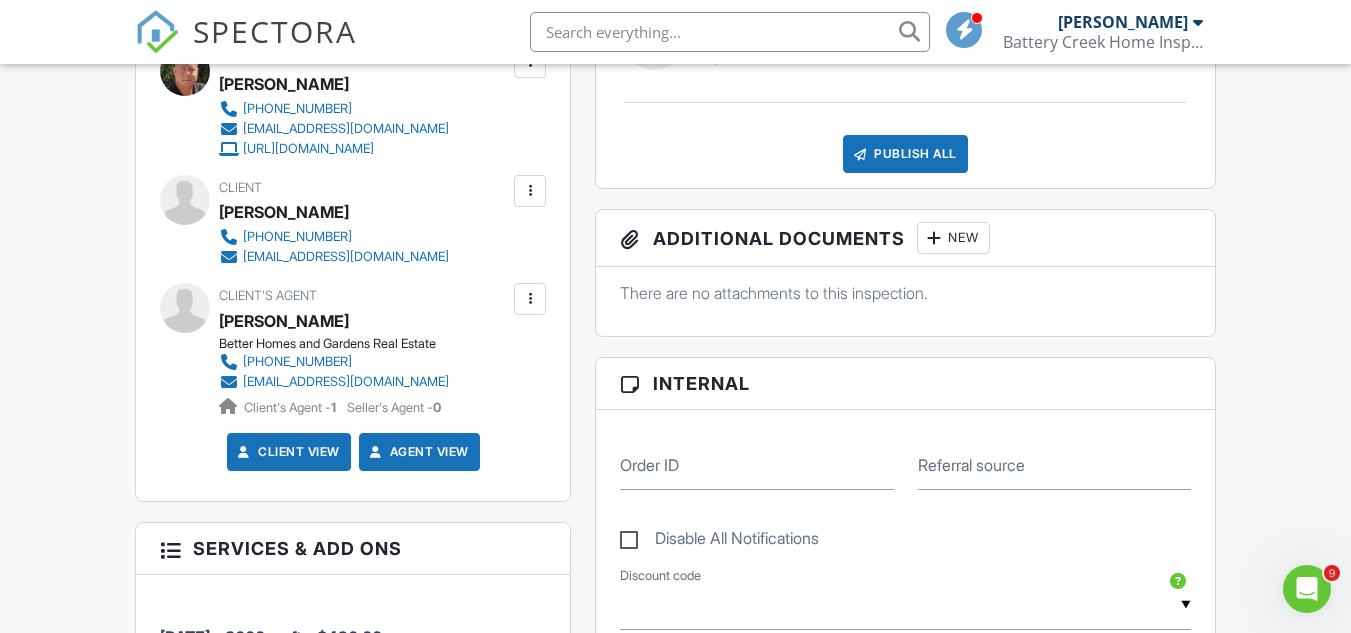 scroll, scrollTop: 0, scrollLeft: 0, axis: both 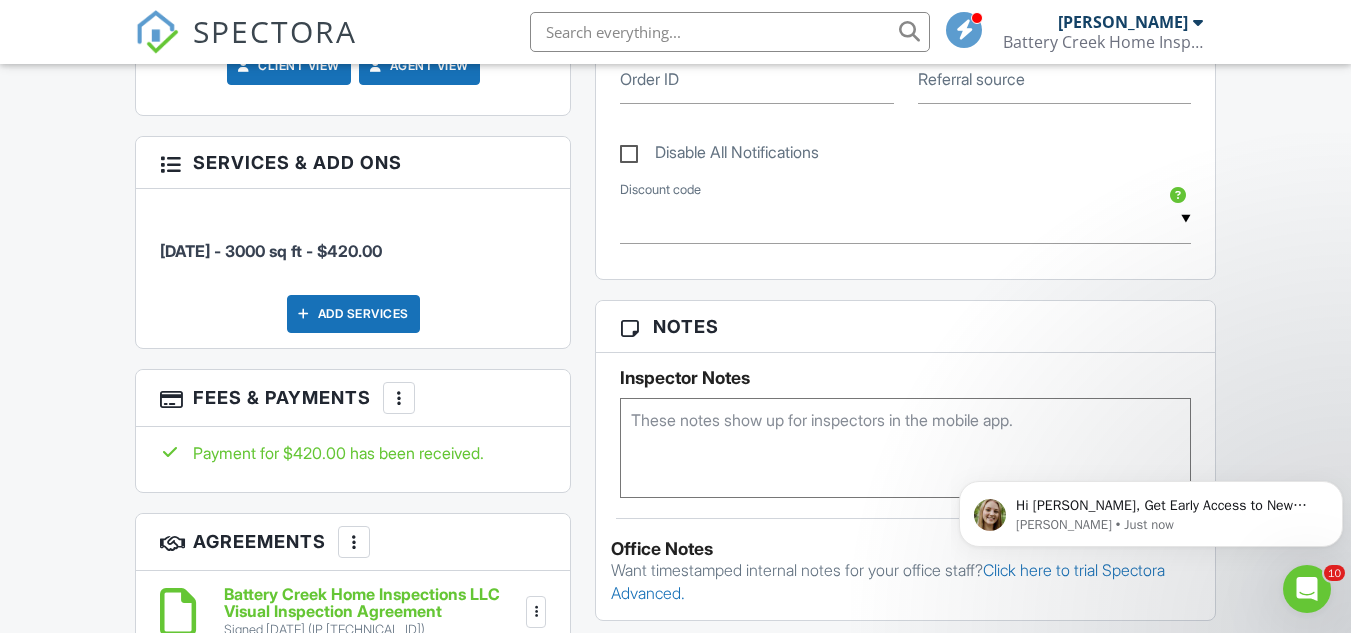 click at bounding box center (905, 448) 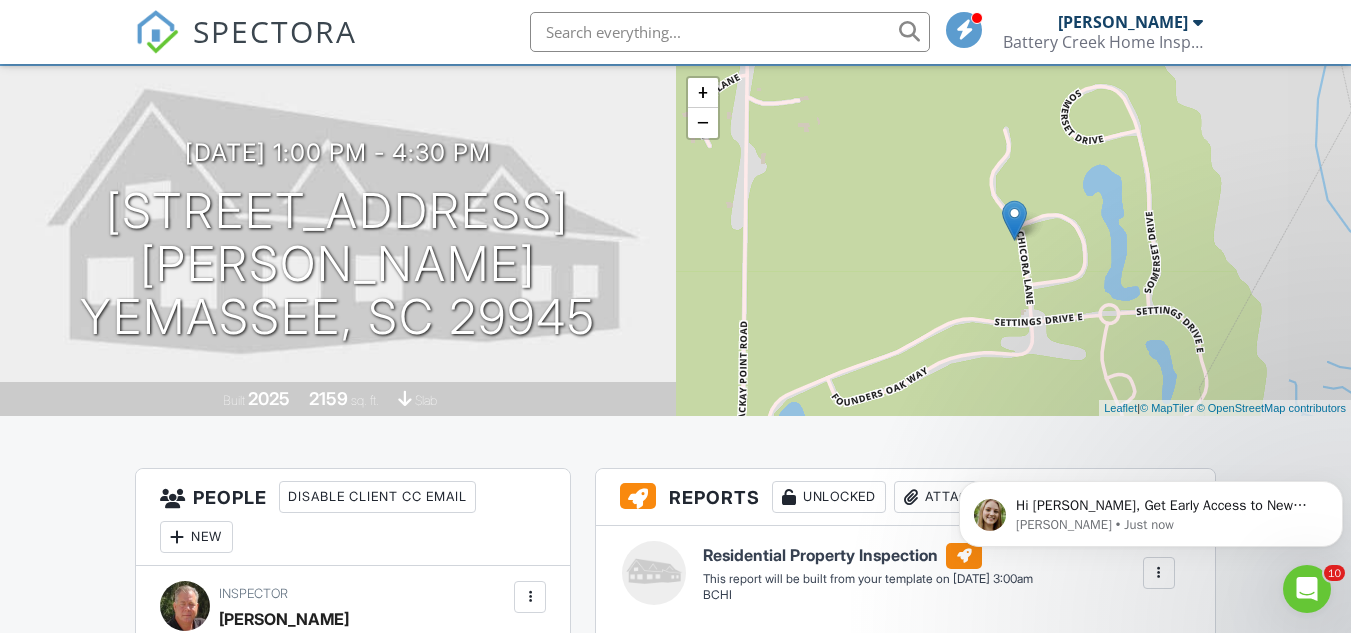scroll, scrollTop: 0, scrollLeft: 0, axis: both 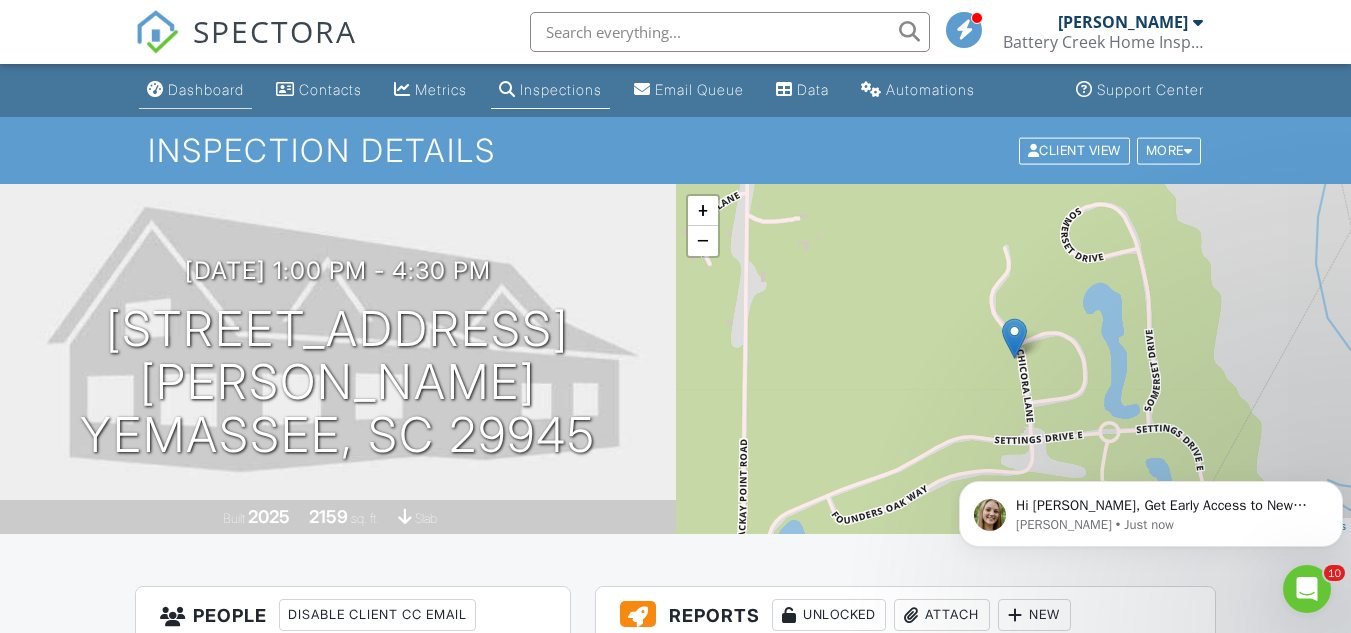 type on "Home will be open." 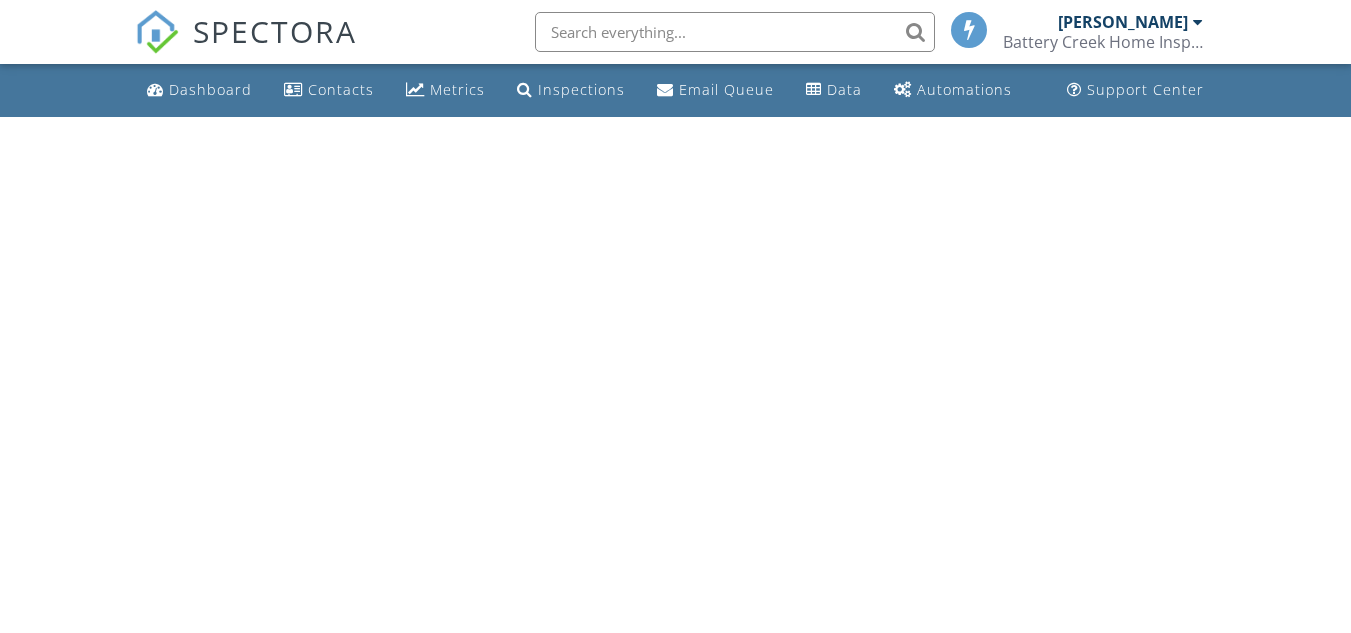 scroll, scrollTop: 0, scrollLeft: 0, axis: both 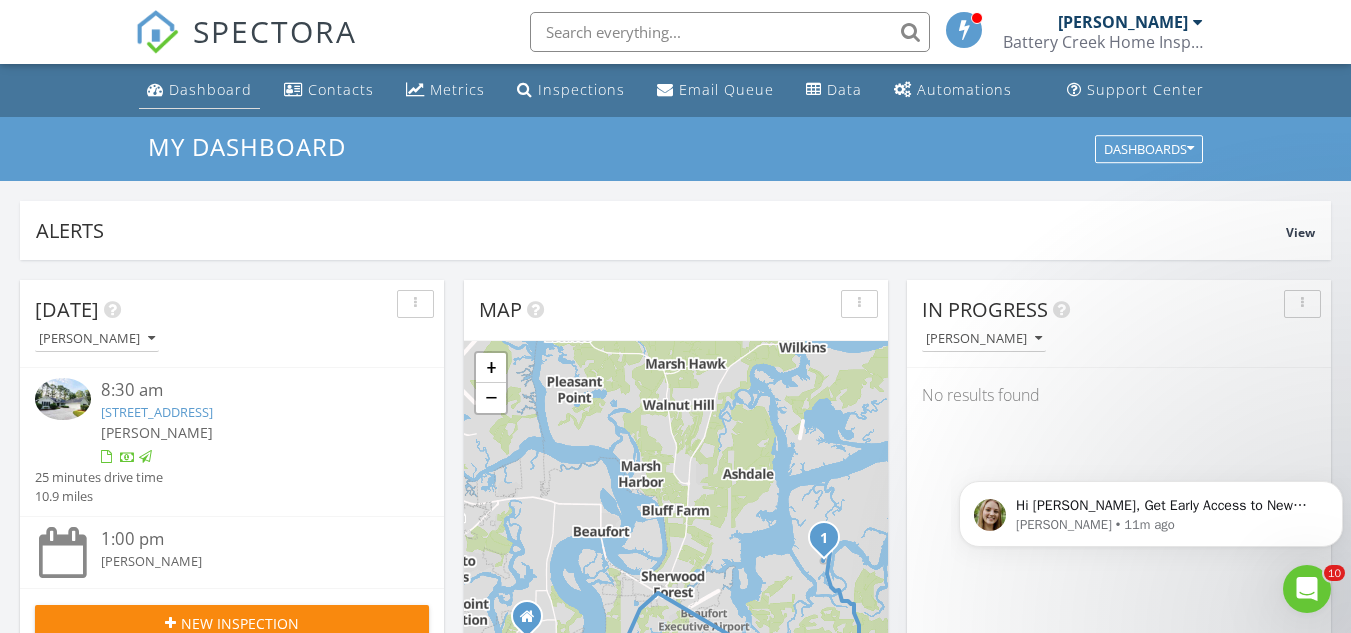 click on "Dashboard" at bounding box center (199, 90) 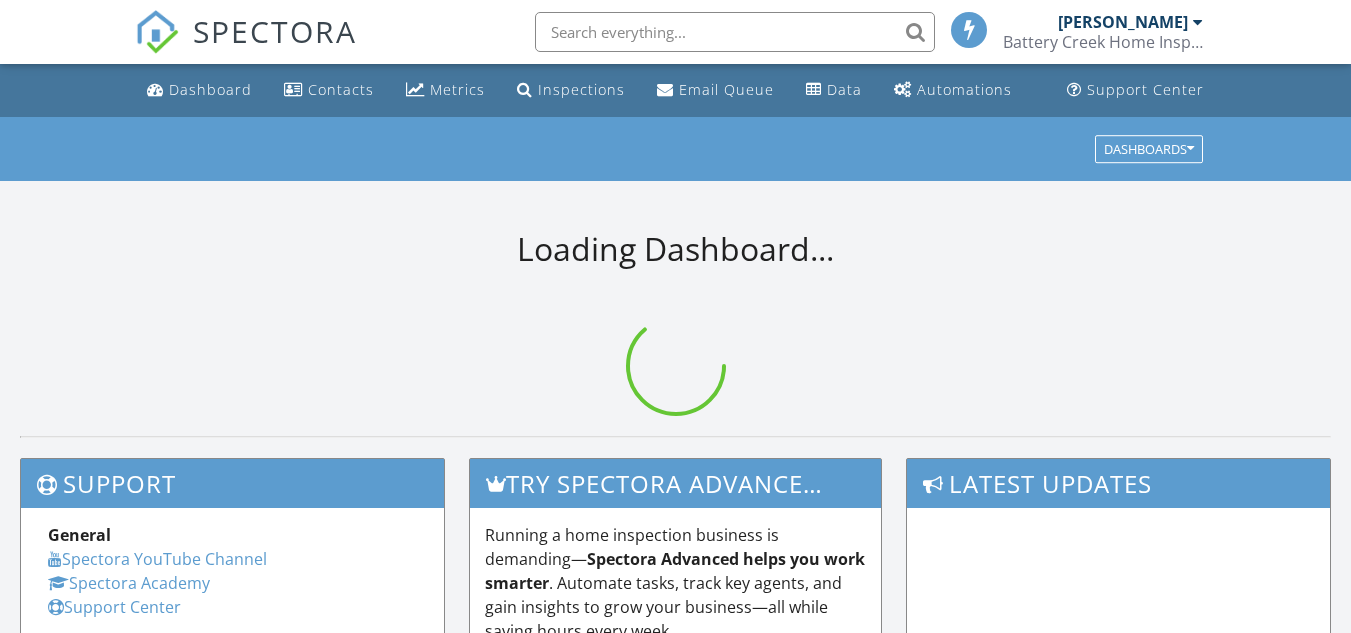 scroll, scrollTop: 0, scrollLeft: 0, axis: both 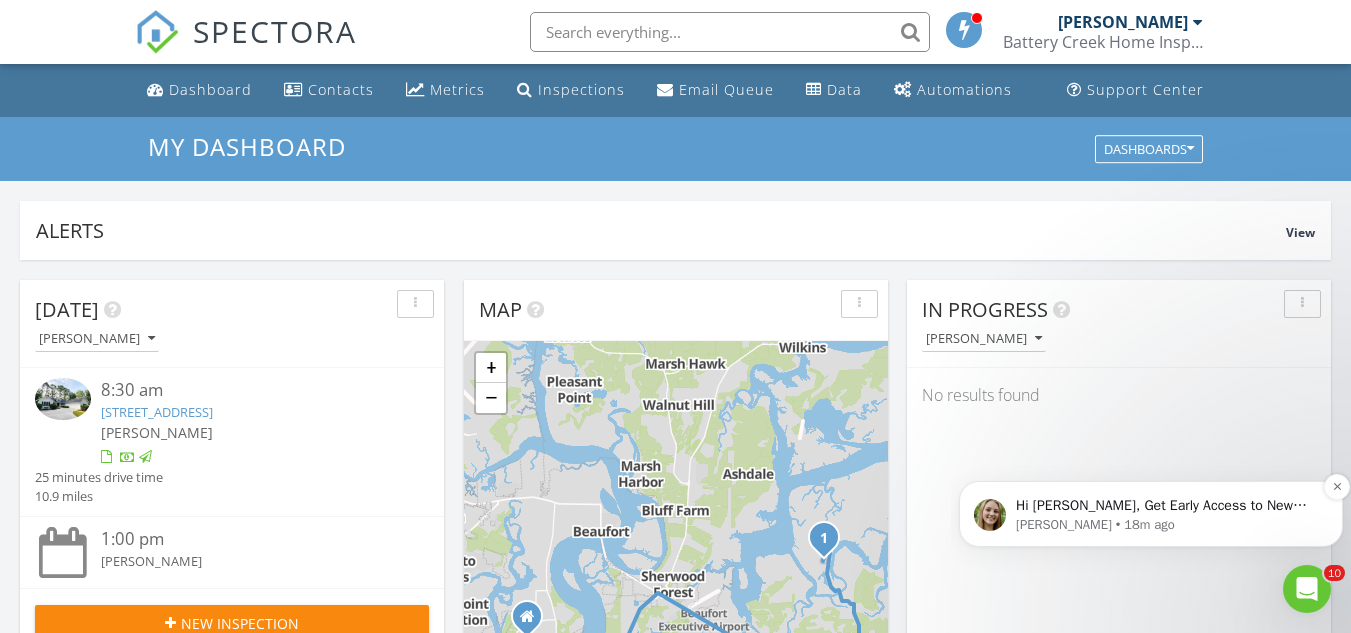 click on "Hi [PERSON_NAME], Get Early Access to New Report Writing Features &amp; Updates Want to be the first to try [PERSON_NAME]’s latest updates? Join our early access group and be the first to use new features before they’re released. Features and updates coming soon that you will get early access to include: Update: The upgraded Rapid Fire Camera, New: Photo preview before adding images to a report, New: The .5 camera lens" at bounding box center (1167, 506) 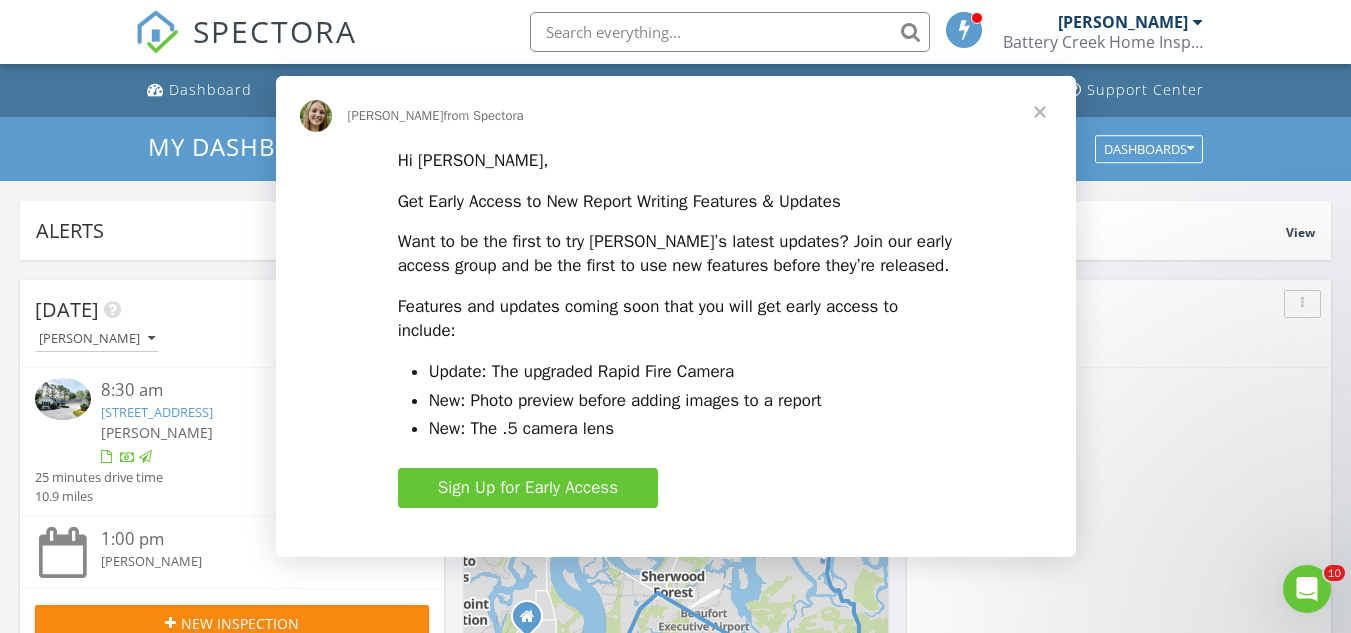 scroll, scrollTop: 0, scrollLeft: 0, axis: both 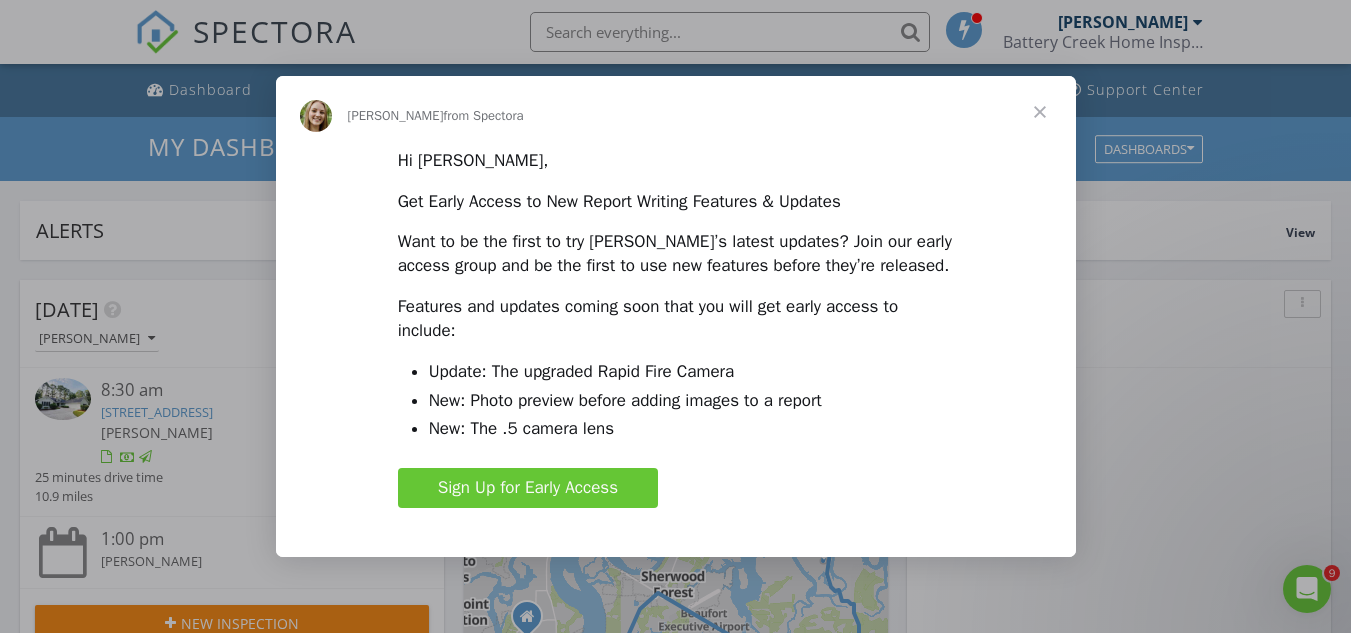 click at bounding box center (1040, 112) 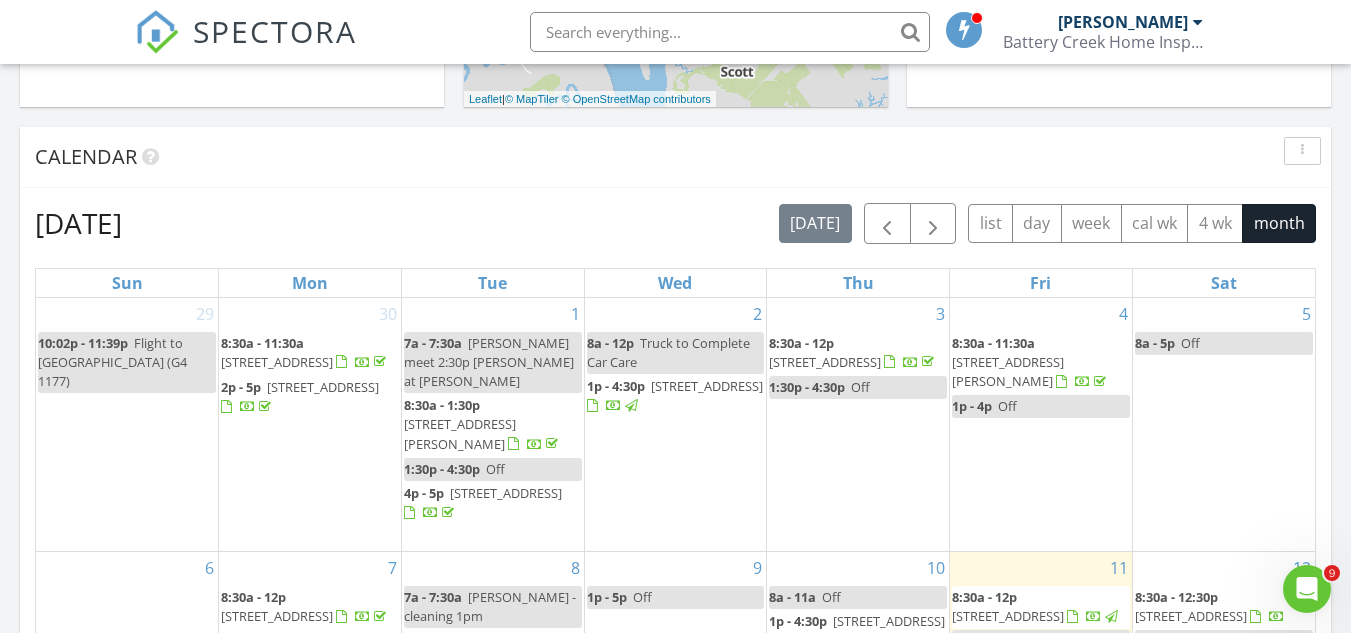 scroll, scrollTop: 759, scrollLeft: 0, axis: vertical 